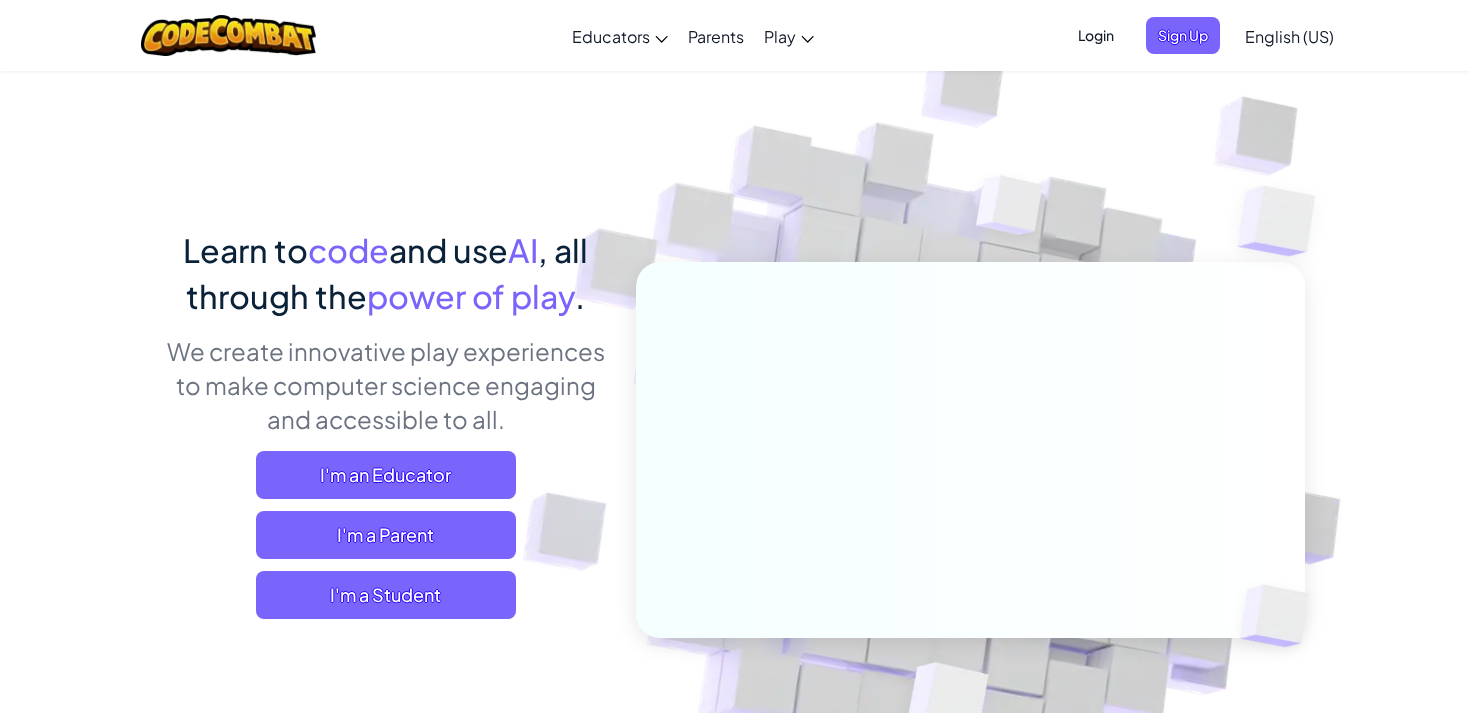 scroll, scrollTop: 0, scrollLeft: 0, axis: both 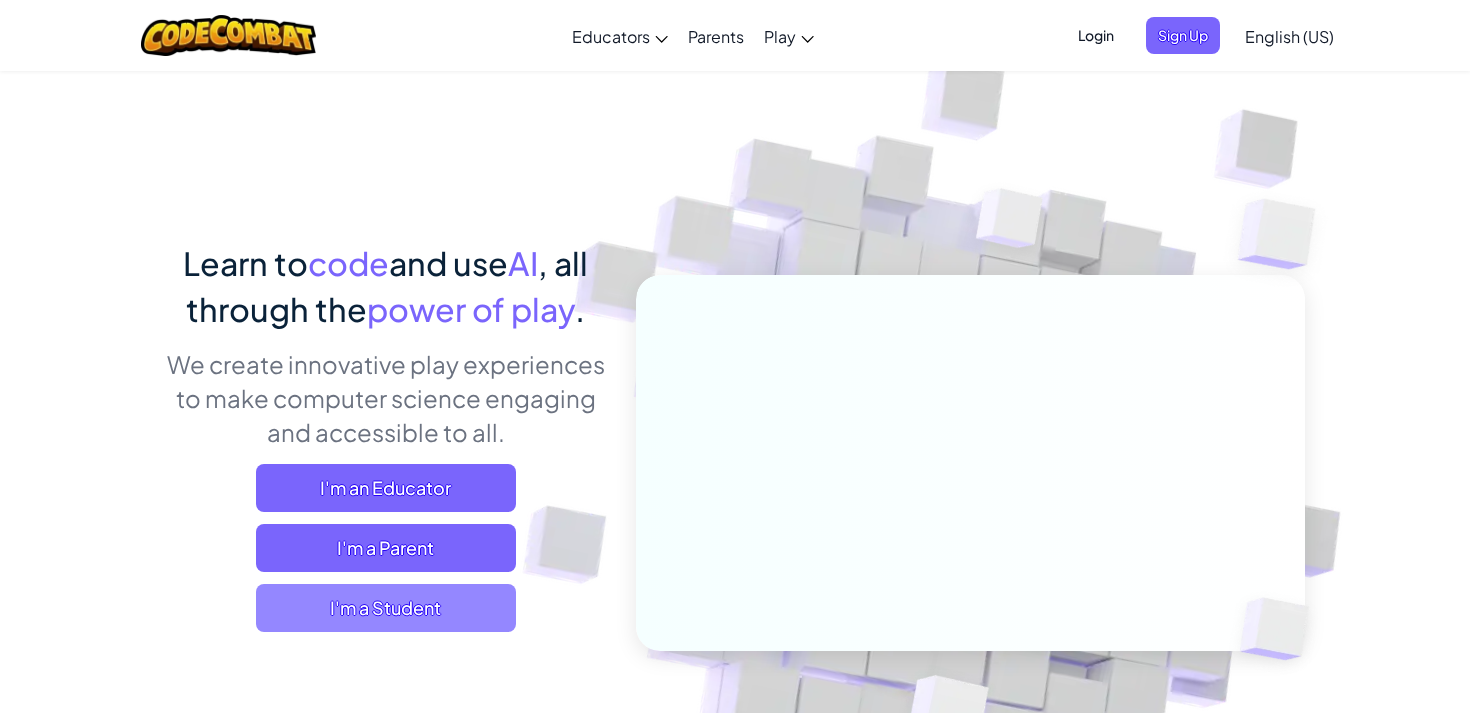 click on "I'm a Student" at bounding box center (386, 608) 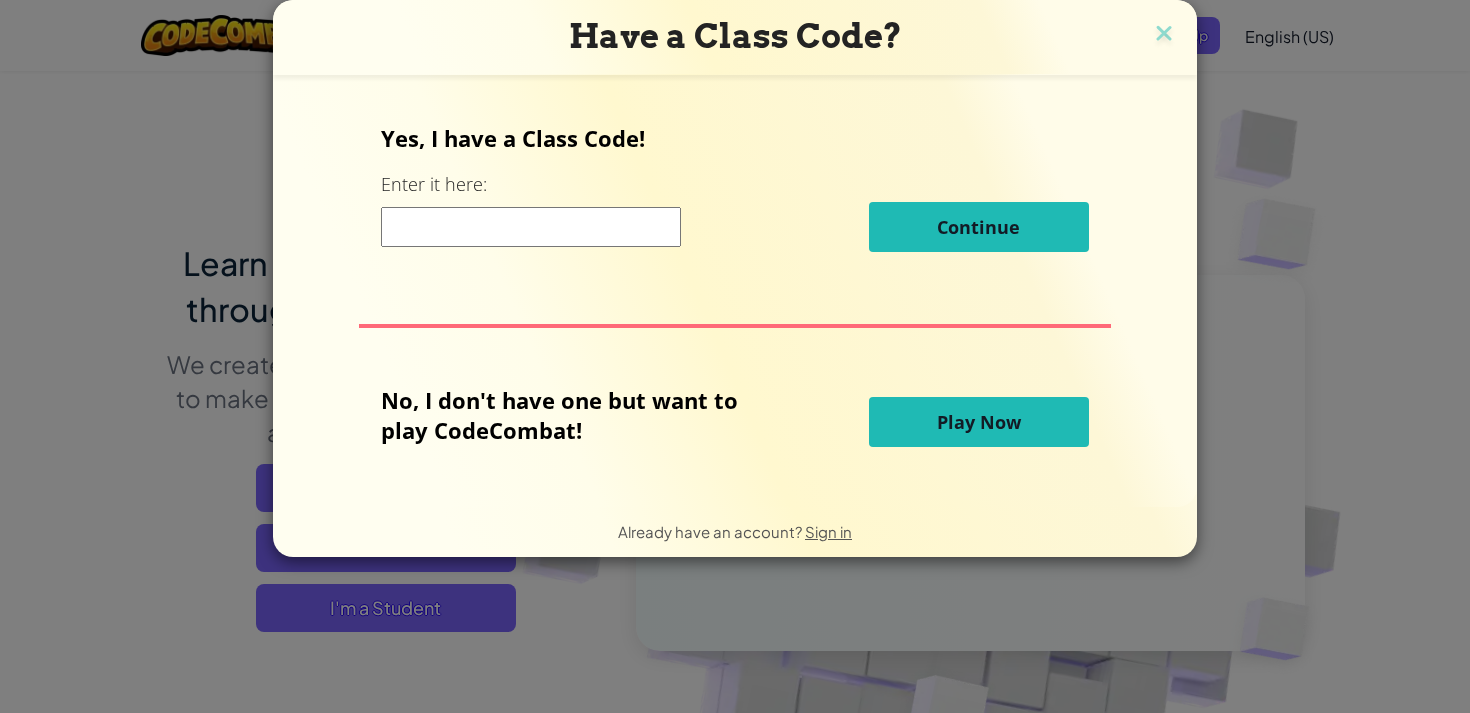 click at bounding box center [531, 227] 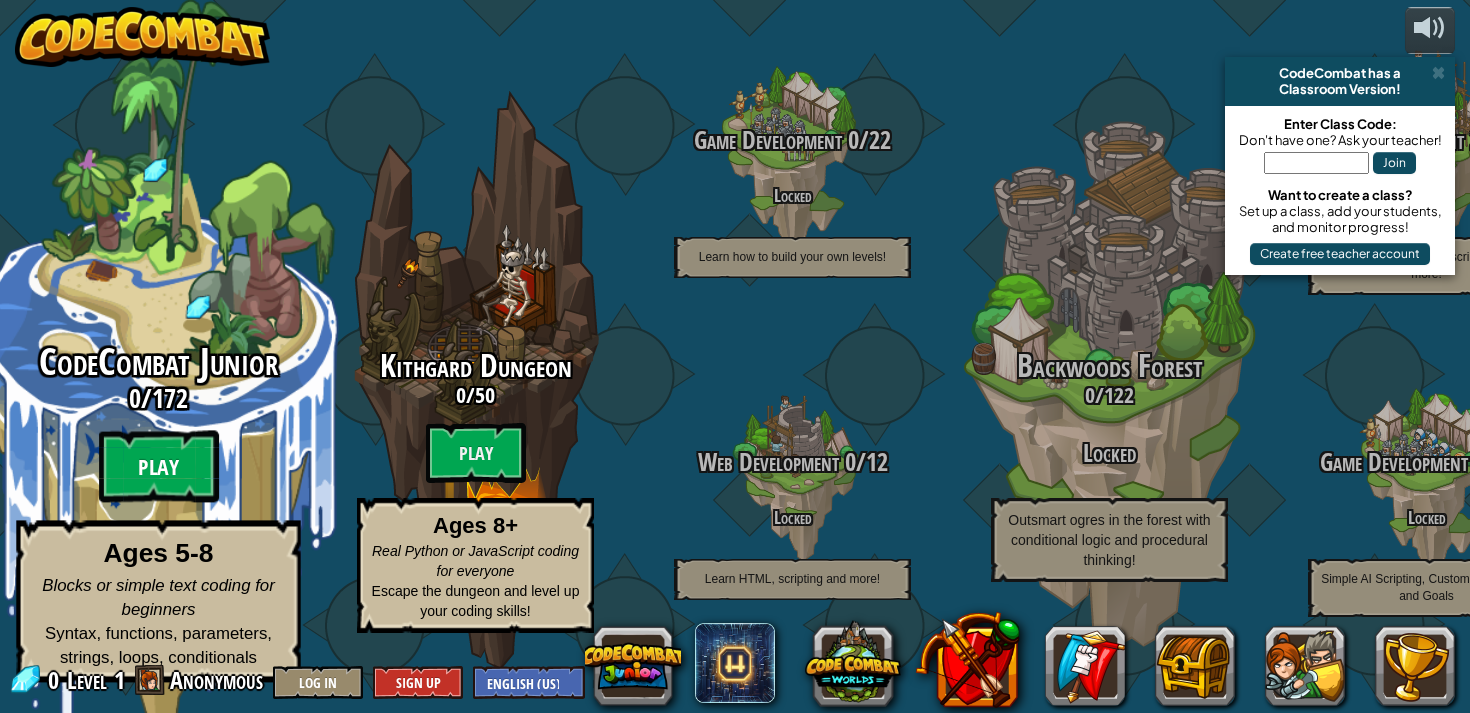 click on "Play" at bounding box center [159, 467] 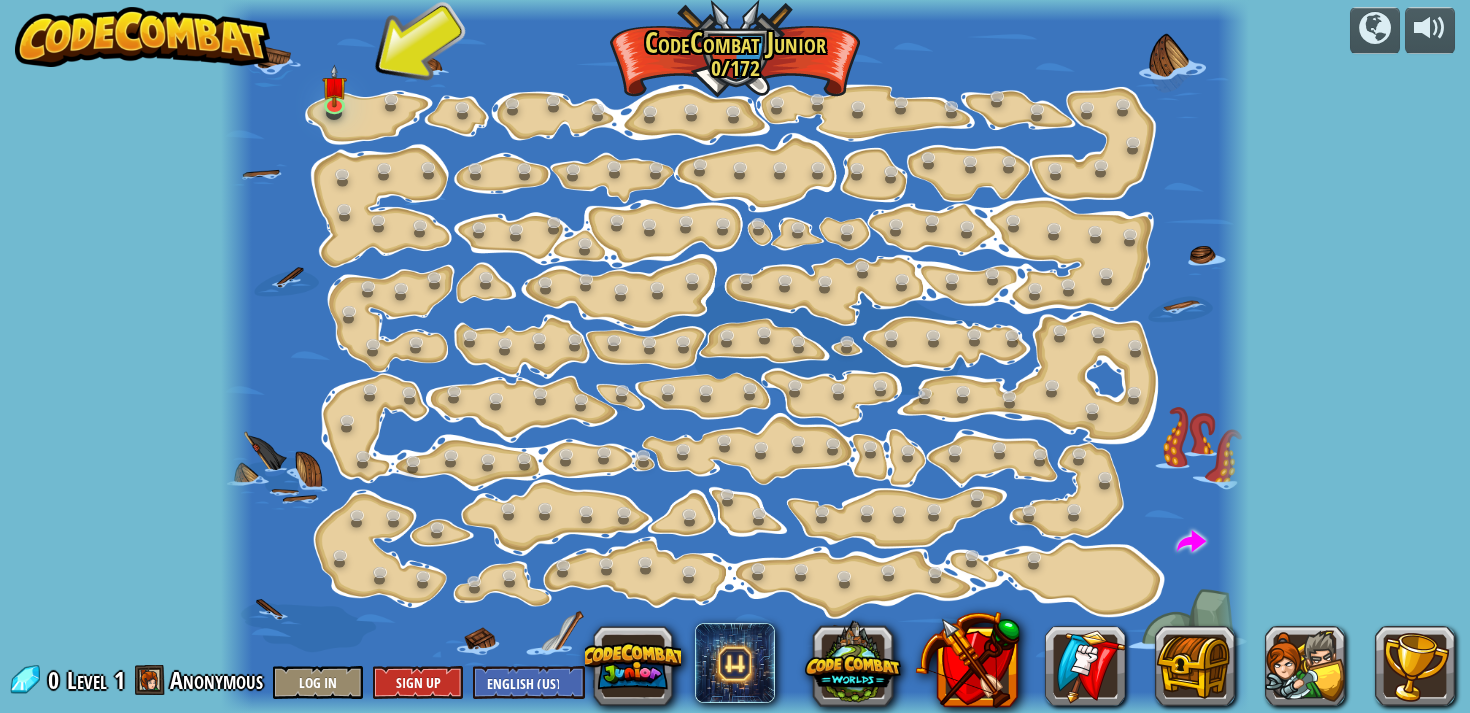 scroll, scrollTop: 1, scrollLeft: 0, axis: vertical 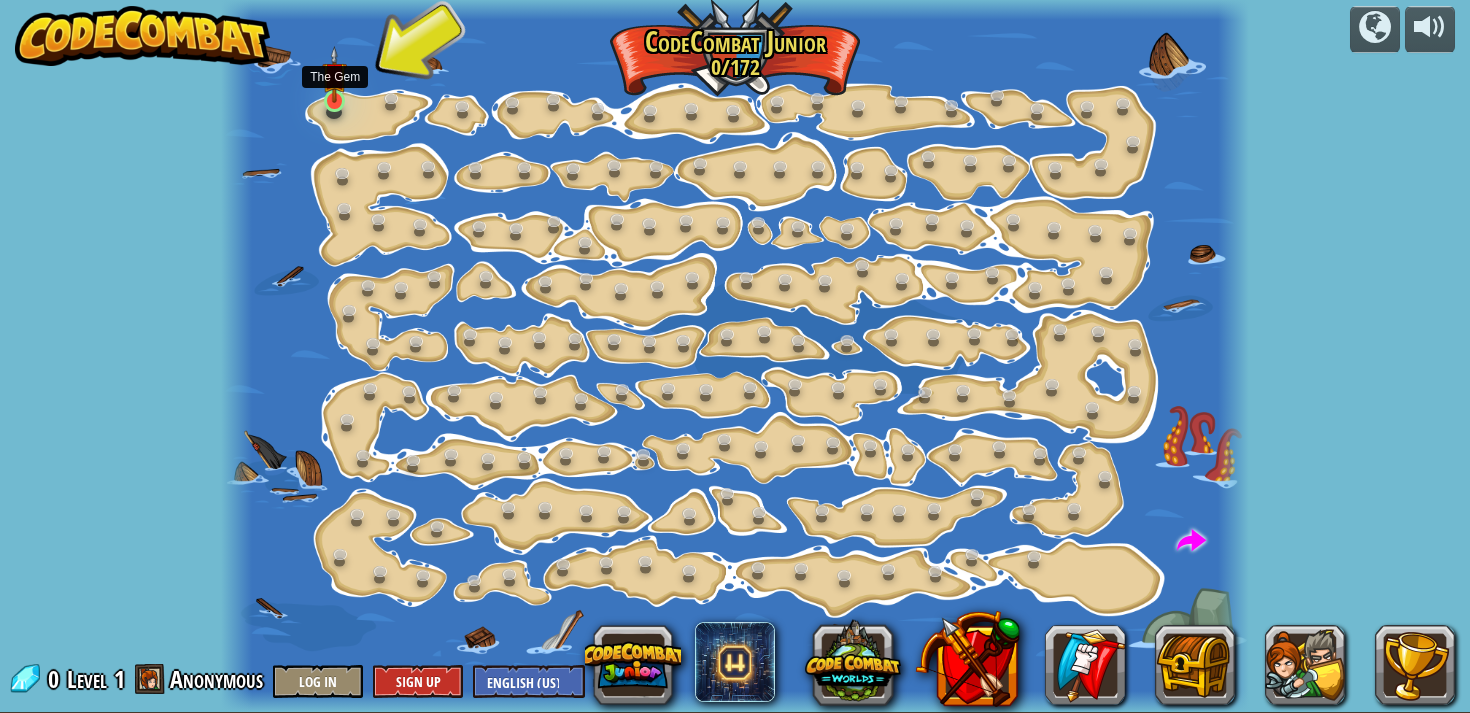 click at bounding box center [334, 74] 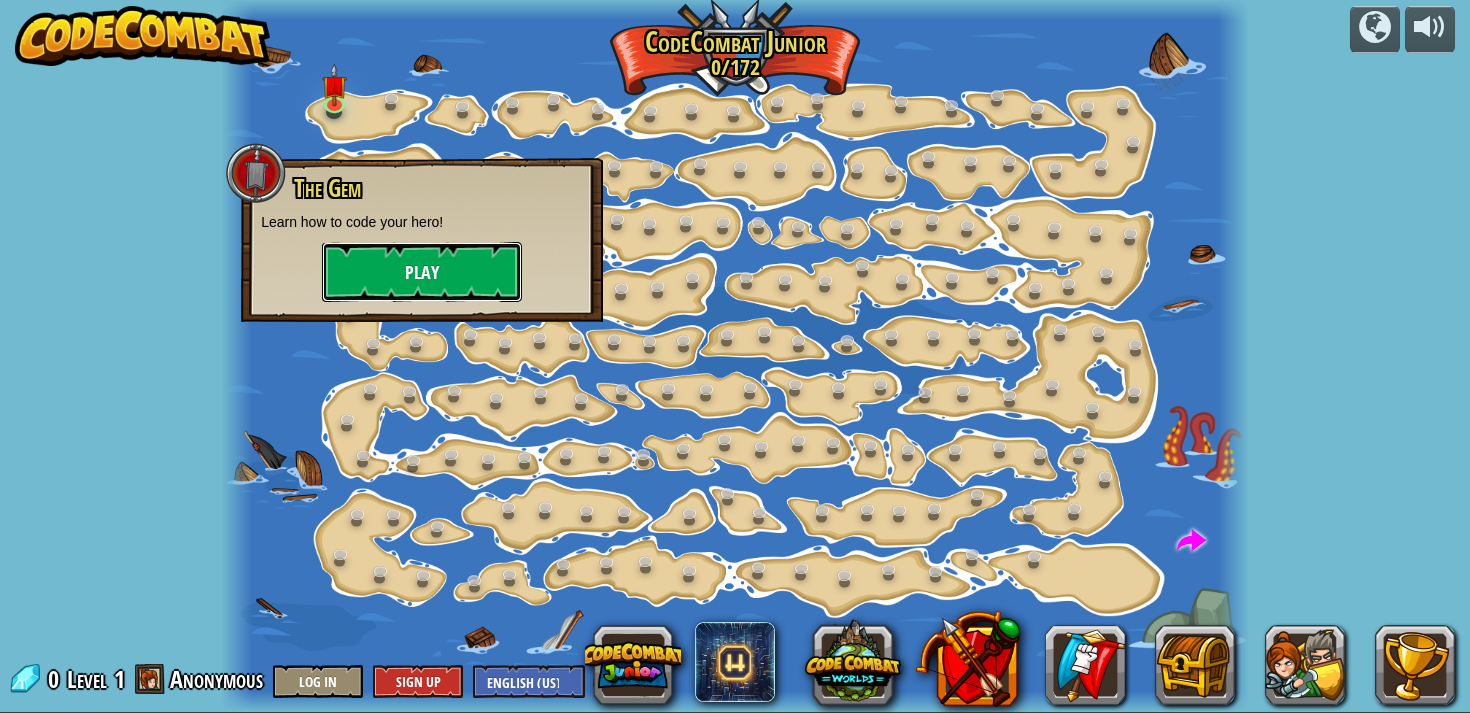 click on "Play" at bounding box center (422, 272) 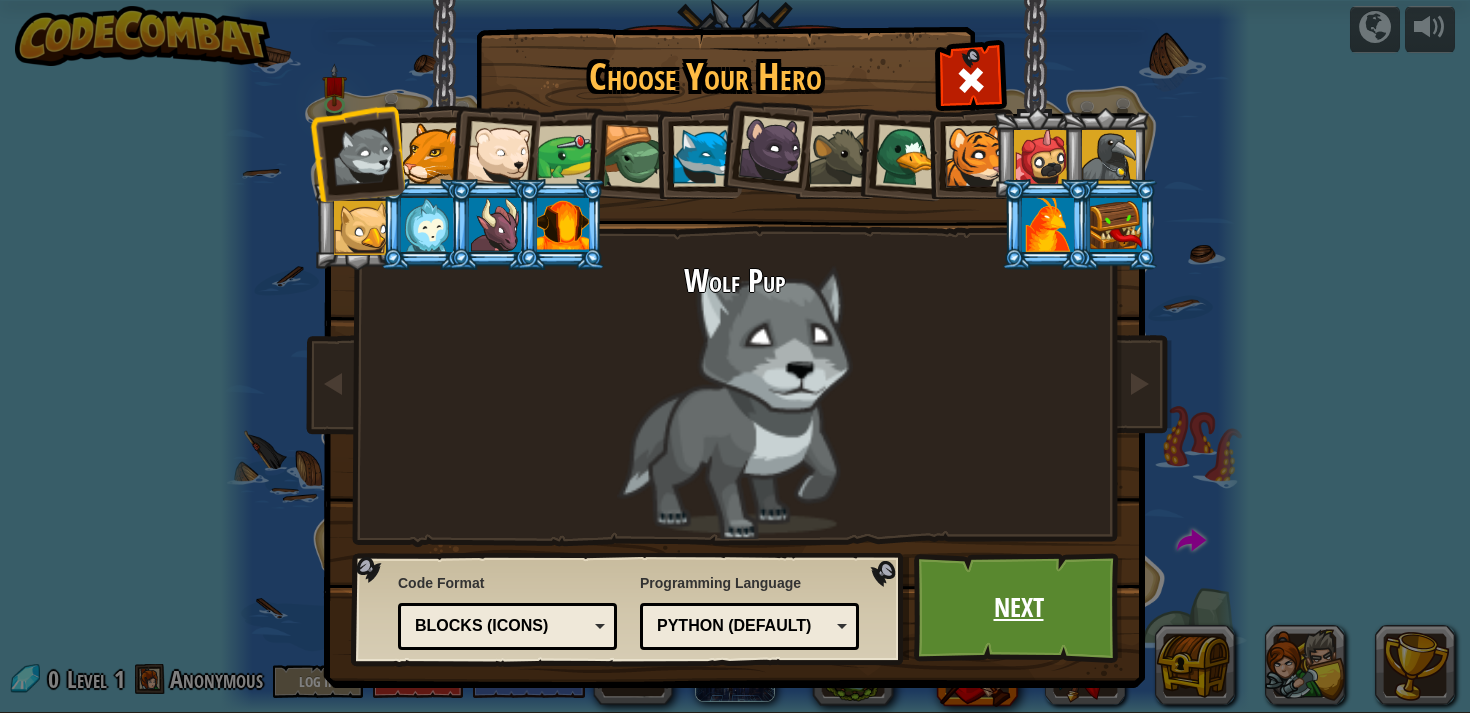 click on "Next" at bounding box center [1018, 608] 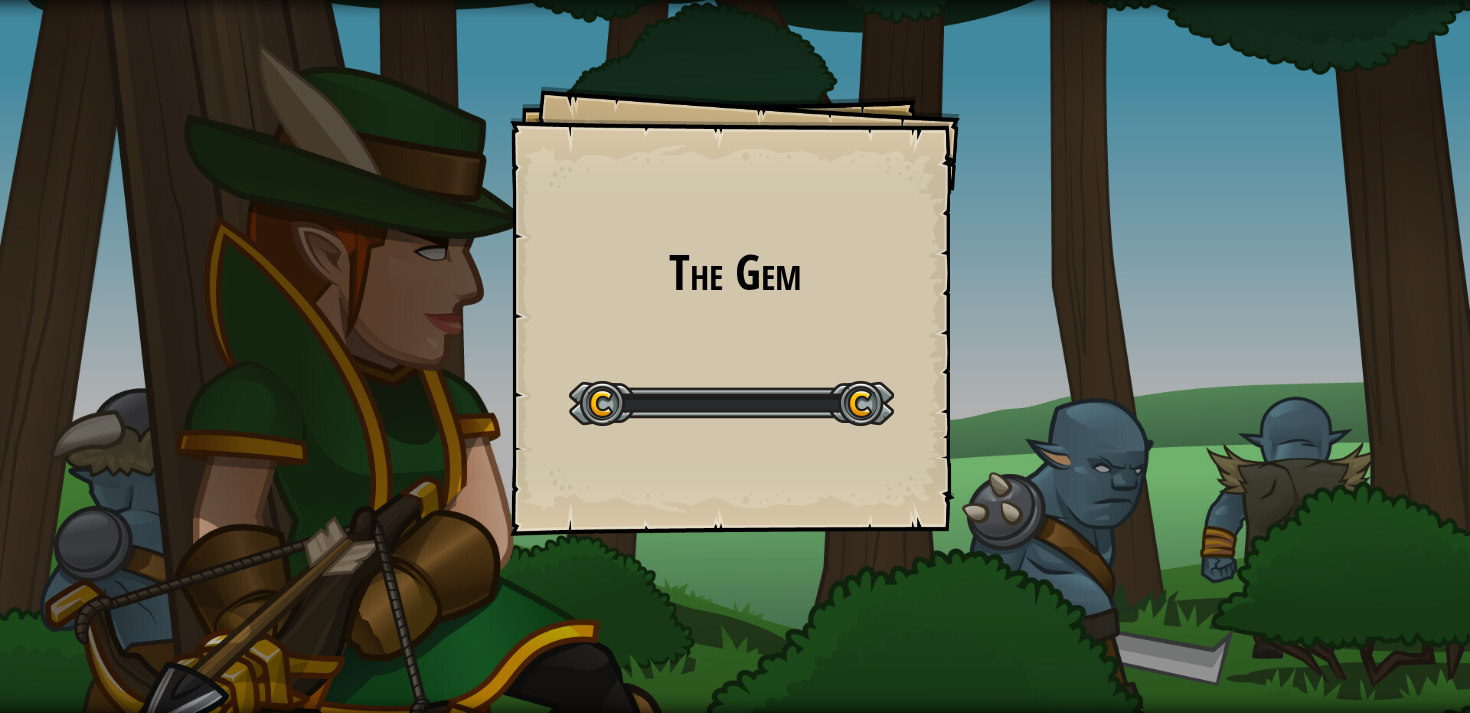scroll, scrollTop: 0, scrollLeft: 0, axis: both 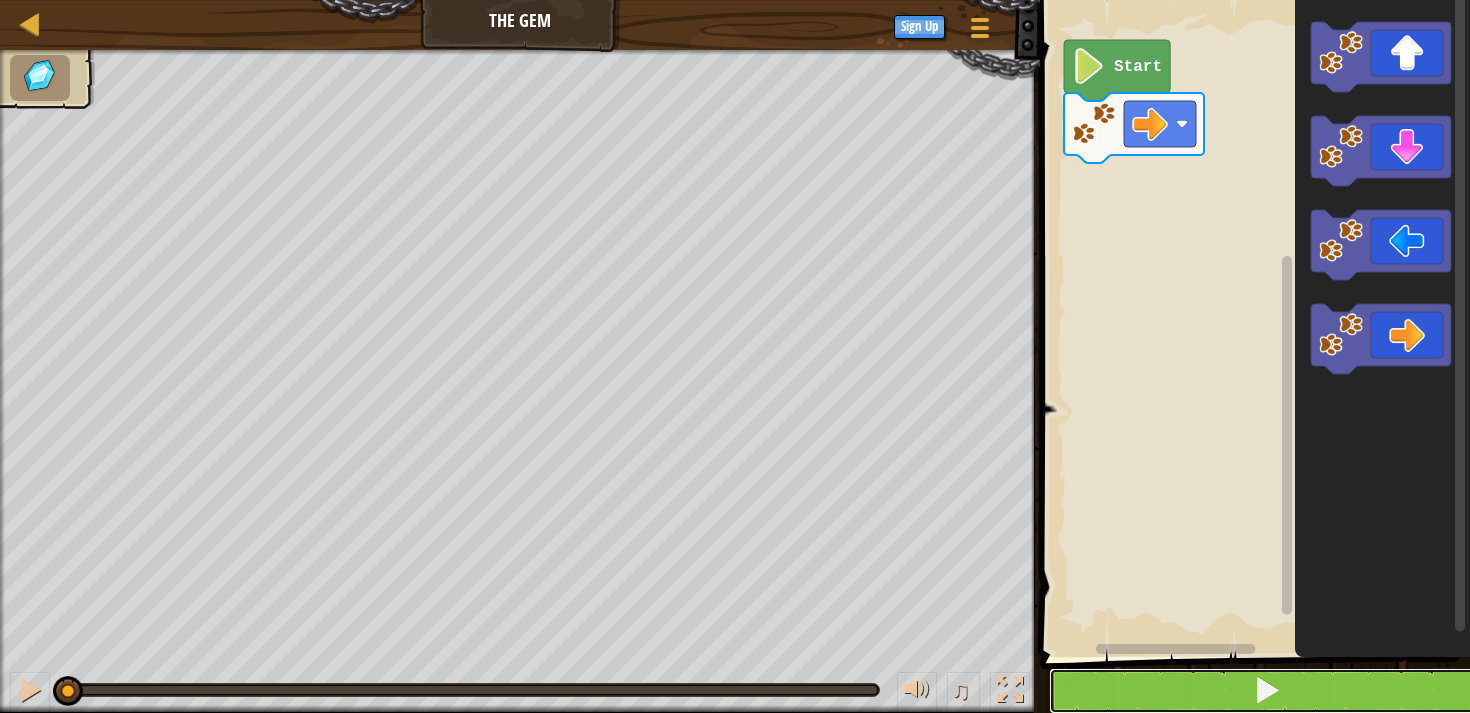 click at bounding box center (1267, 691) 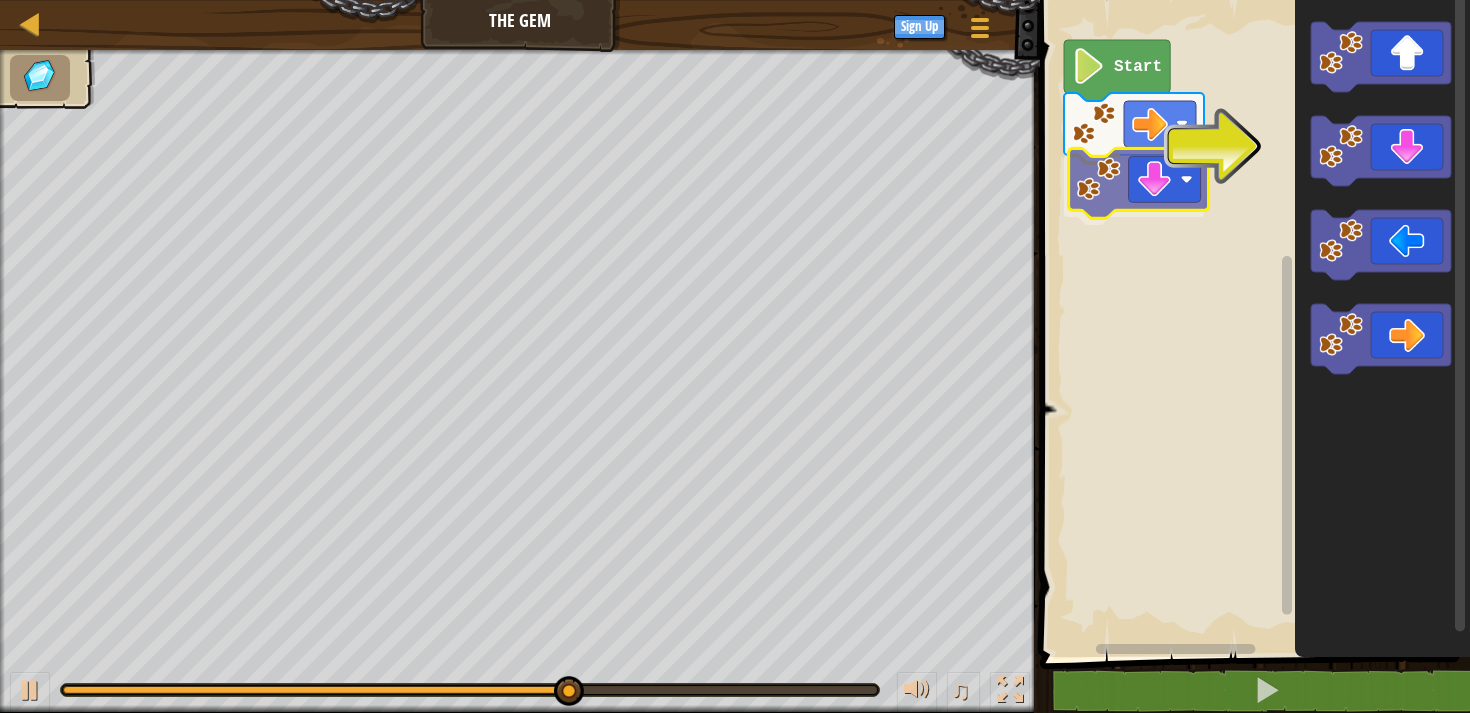 click on "Start" at bounding box center [1252, 323] 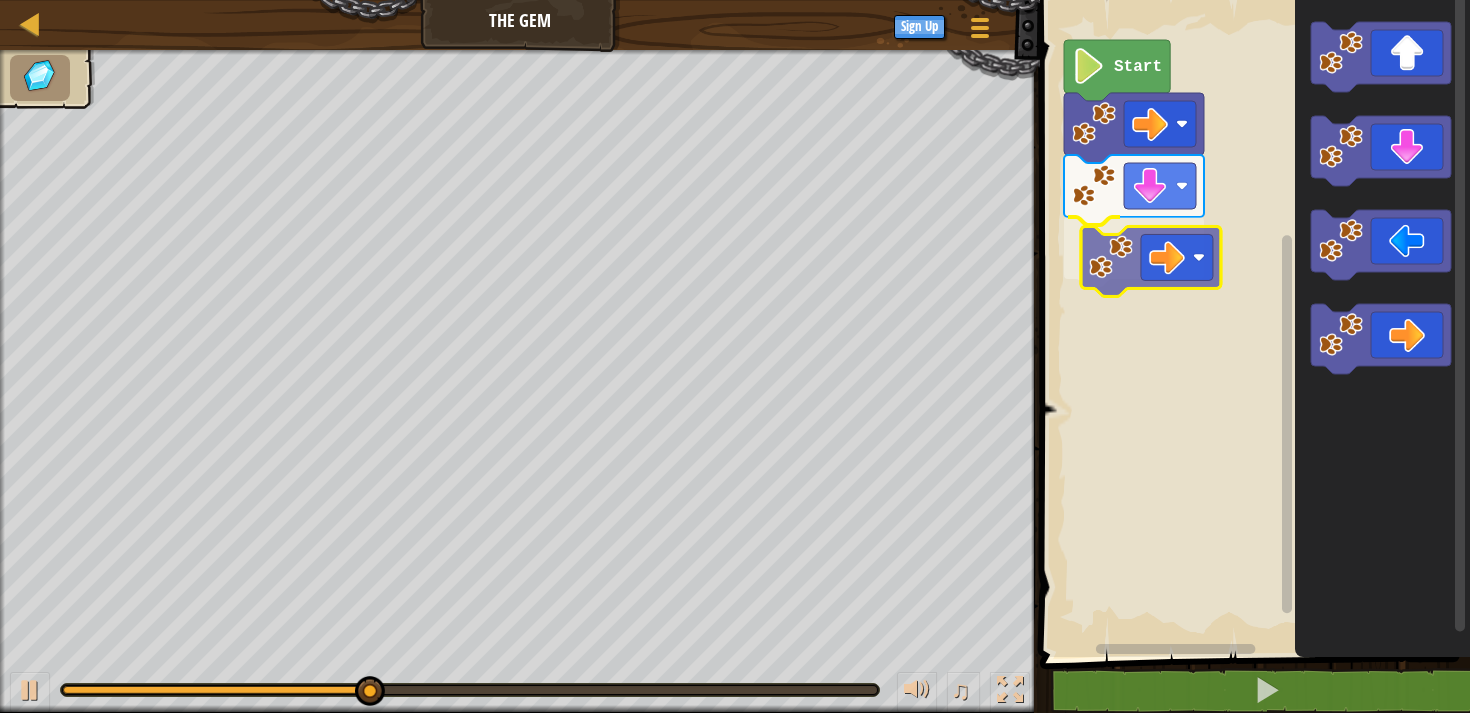 click on "Start" at bounding box center (1252, 323) 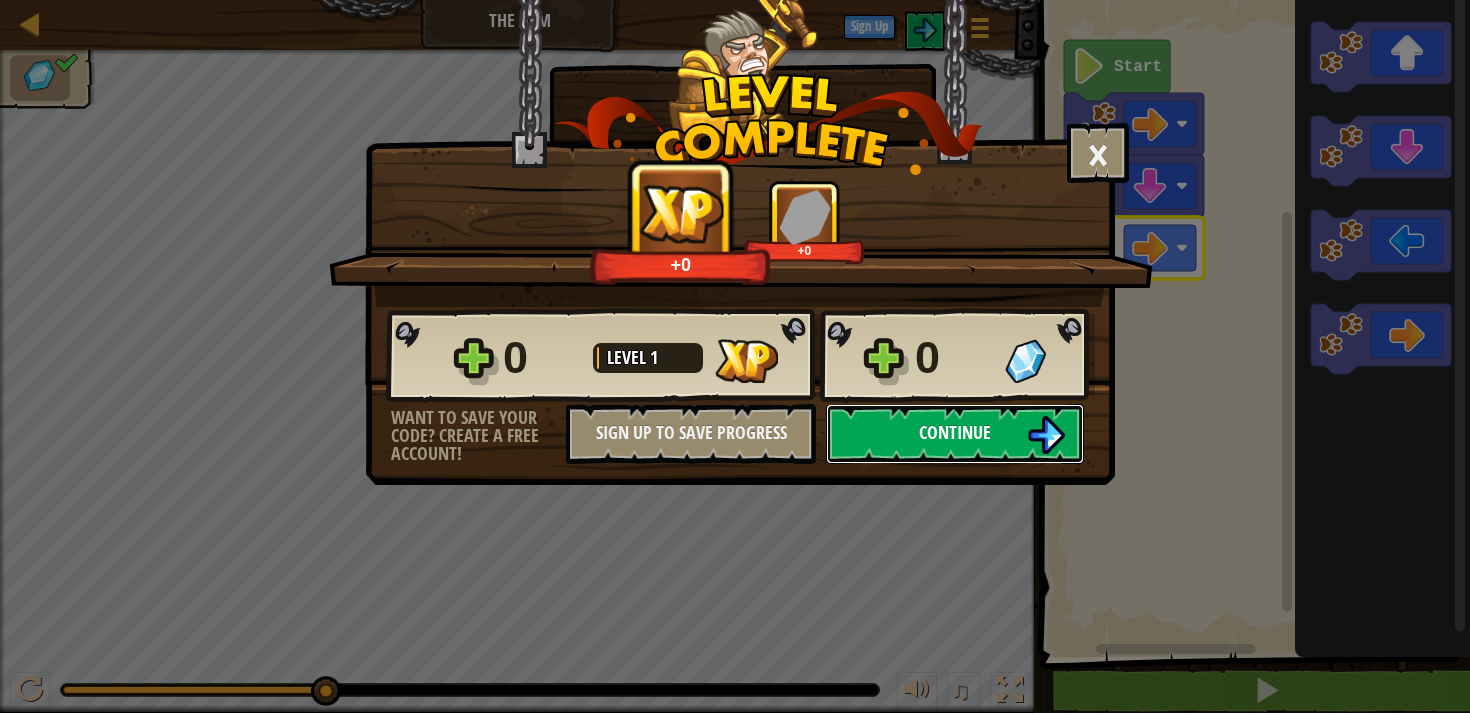 click at bounding box center [1046, 435] 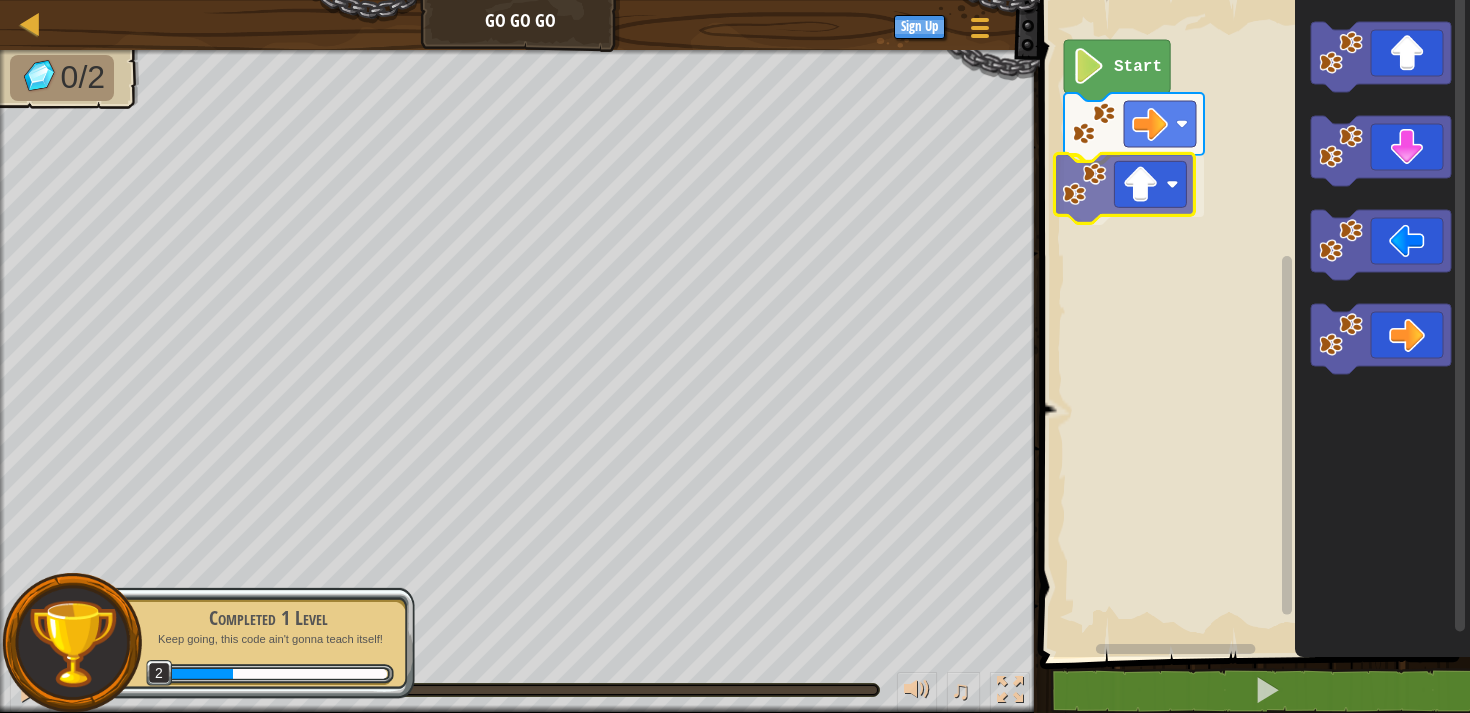 click on "Start" at bounding box center (1252, 323) 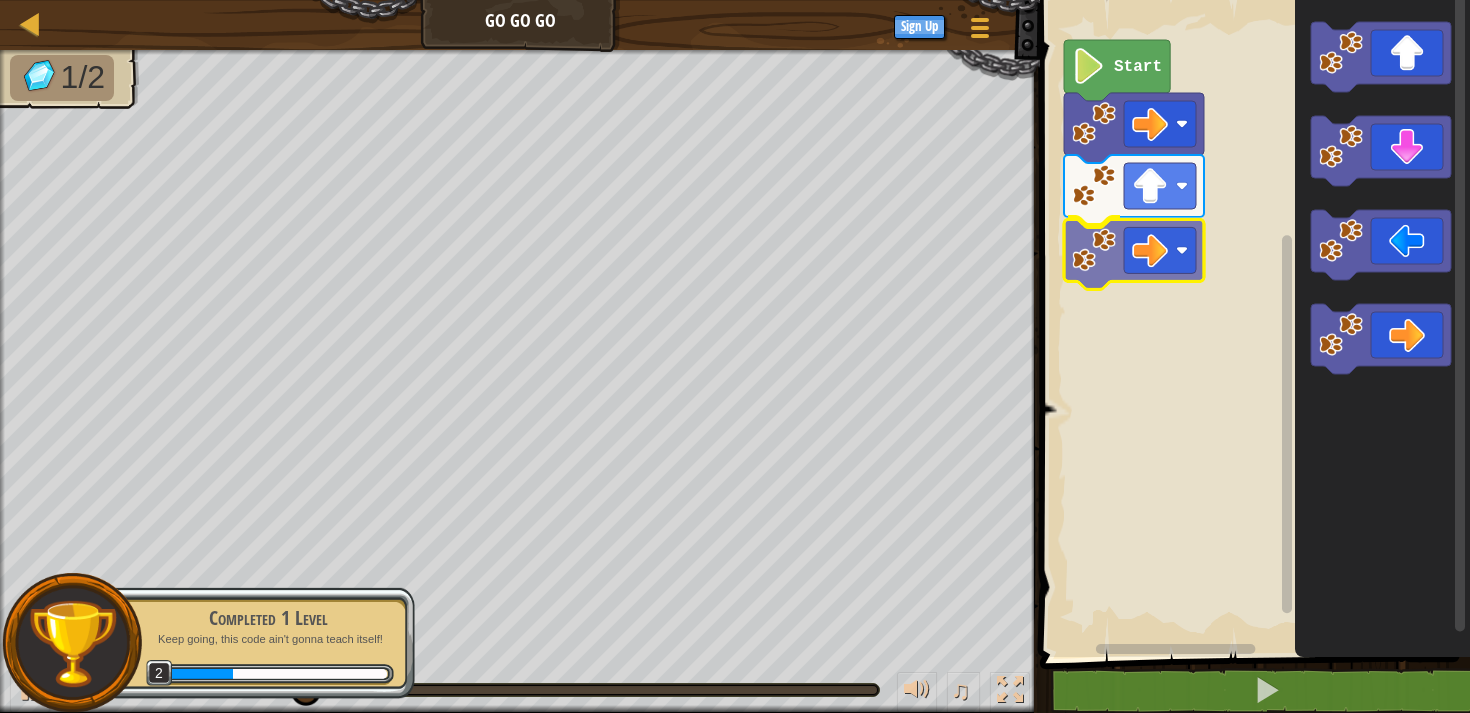 click on "Start" at bounding box center (1252, 323) 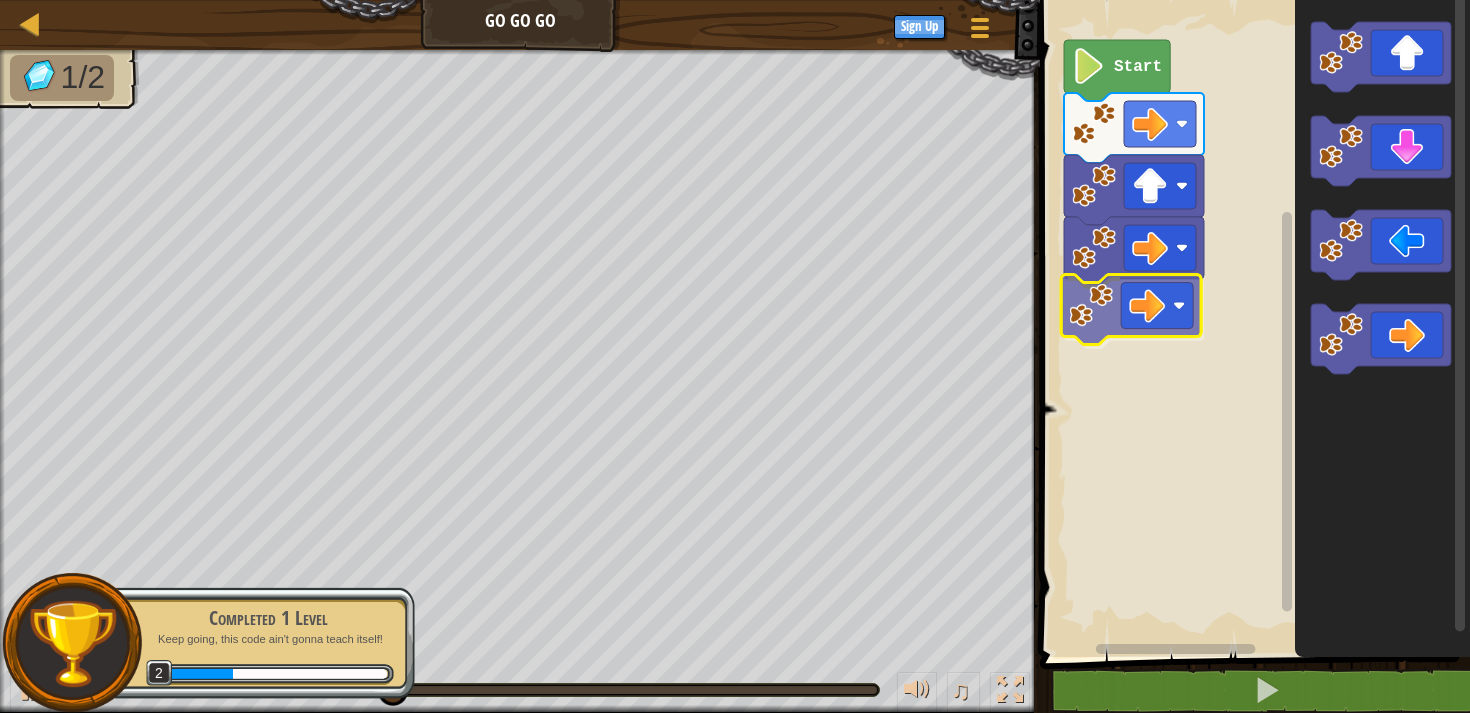 click on "Start" at bounding box center (1252, 323) 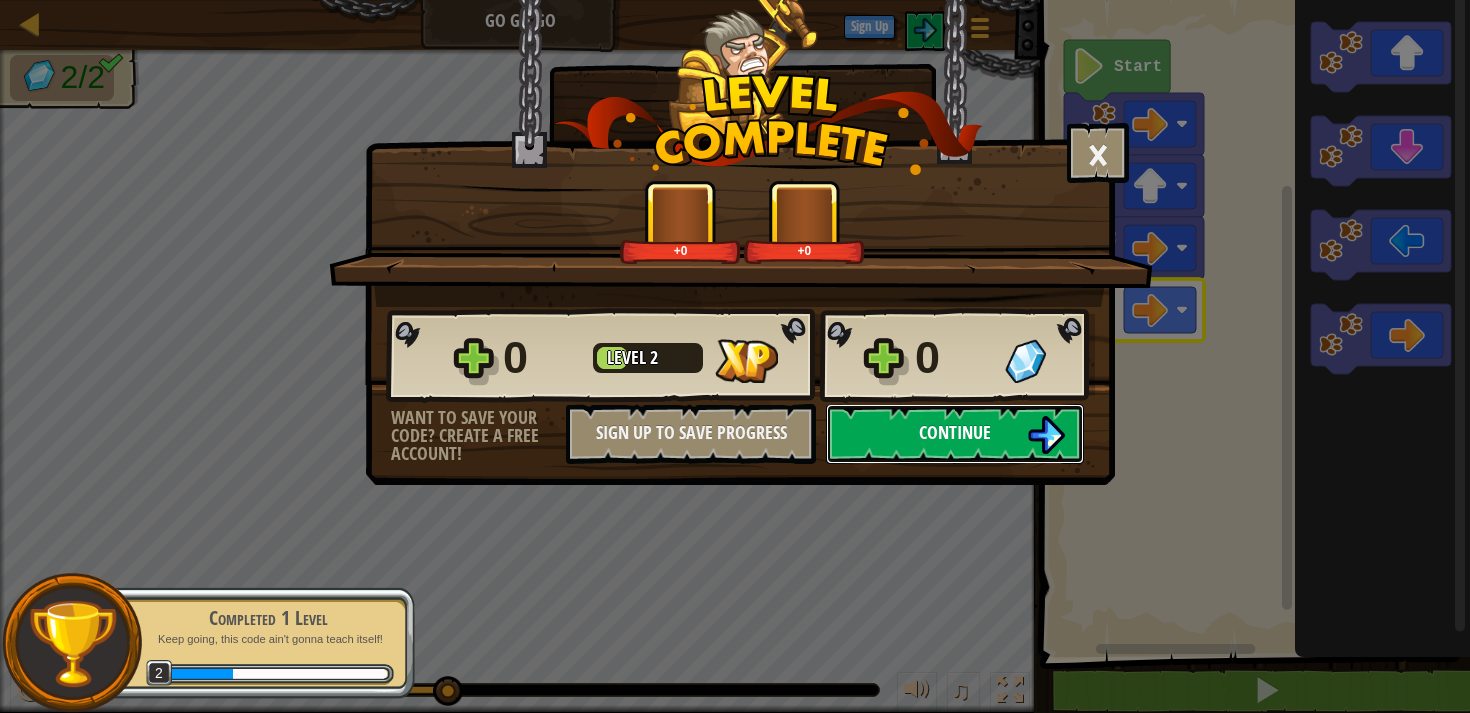click on "Continue" at bounding box center (955, 434) 